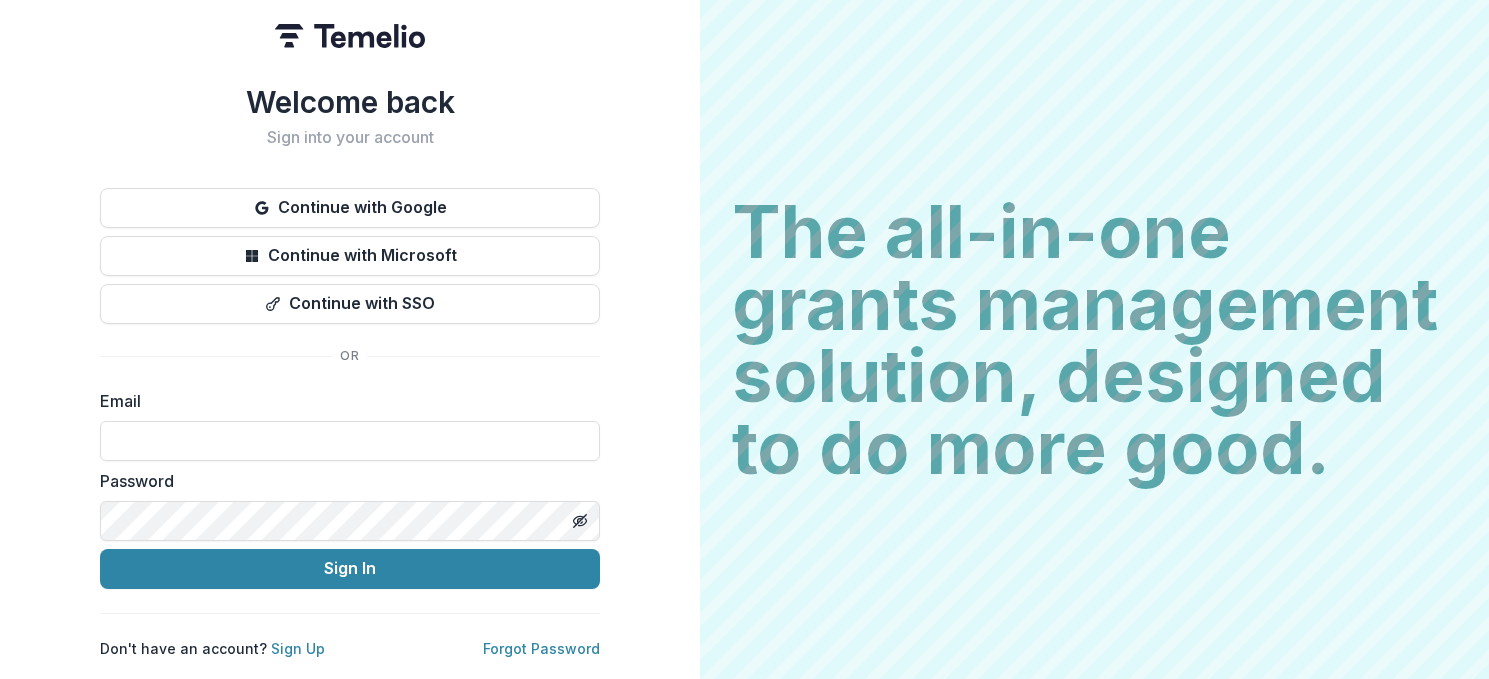 scroll, scrollTop: 0, scrollLeft: 0, axis: both 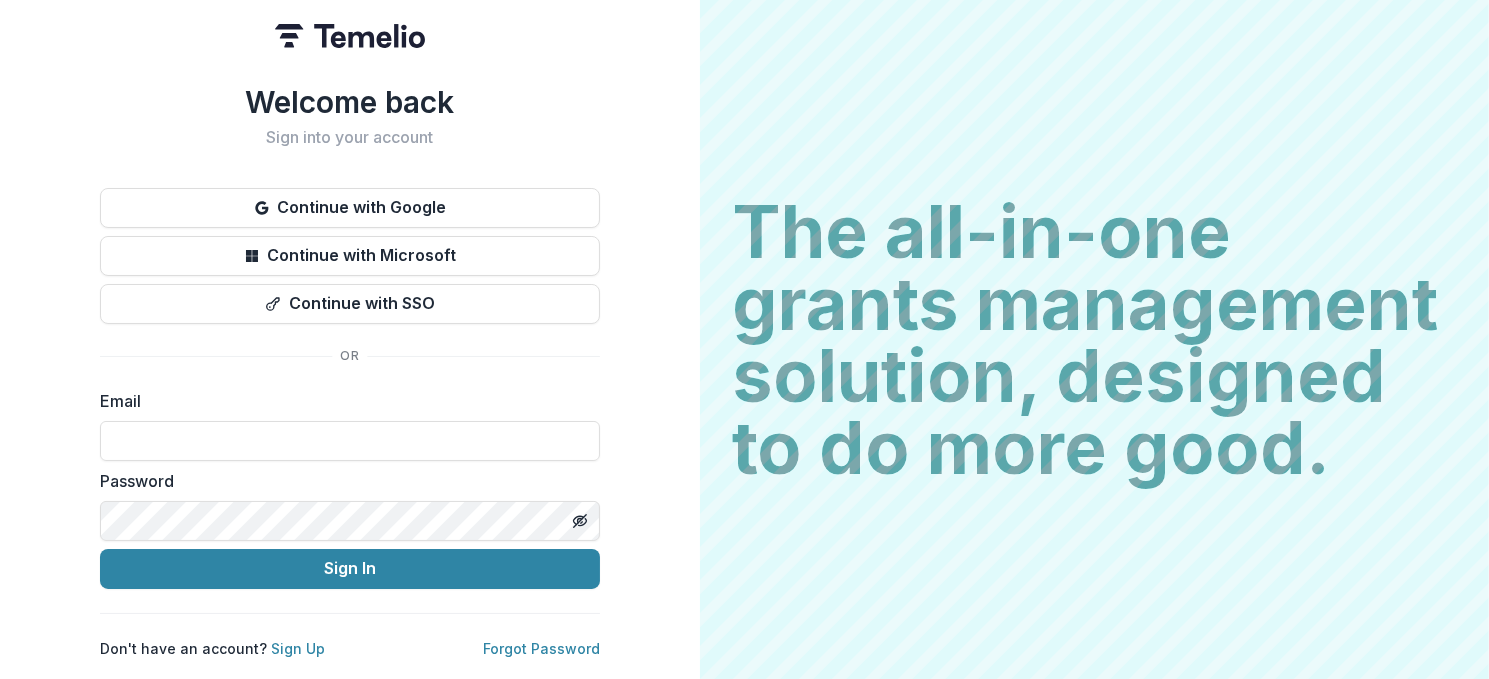 click at bounding box center (350, 441) 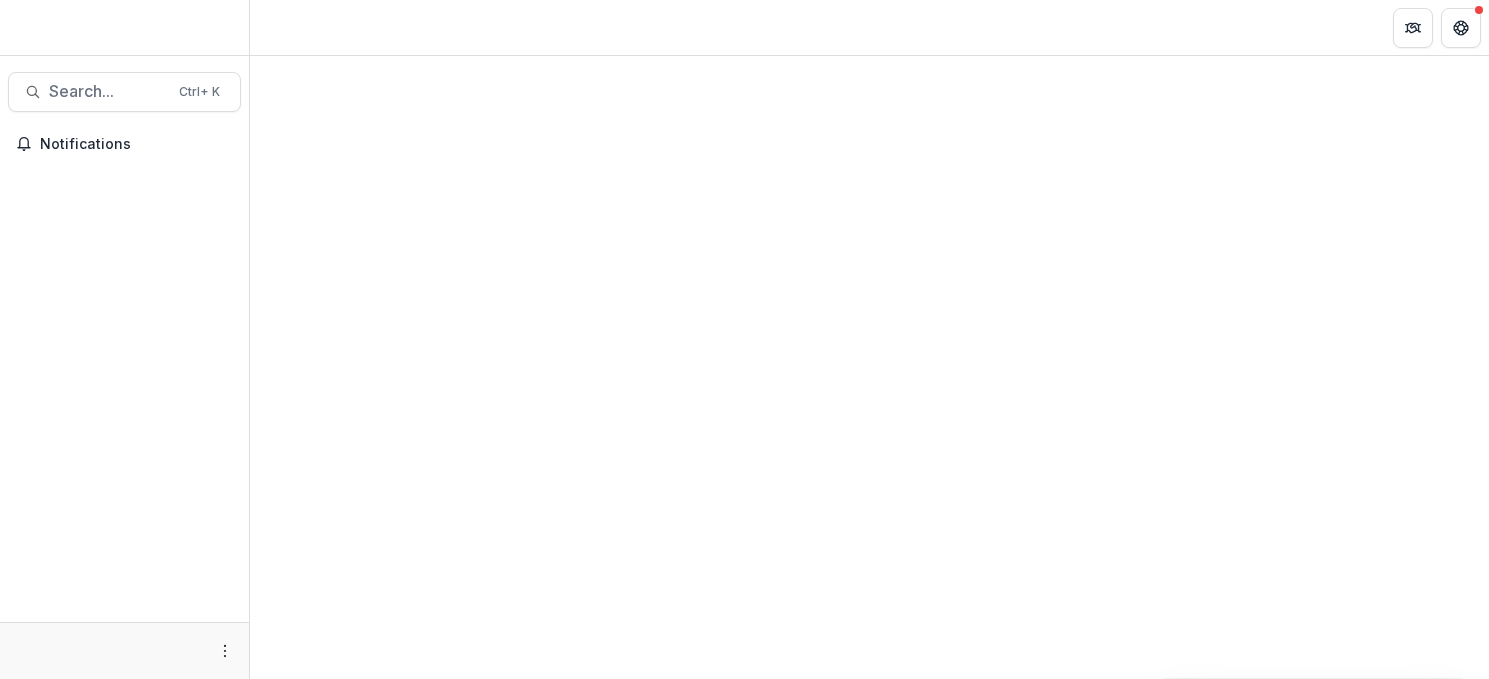 scroll, scrollTop: 0, scrollLeft: 0, axis: both 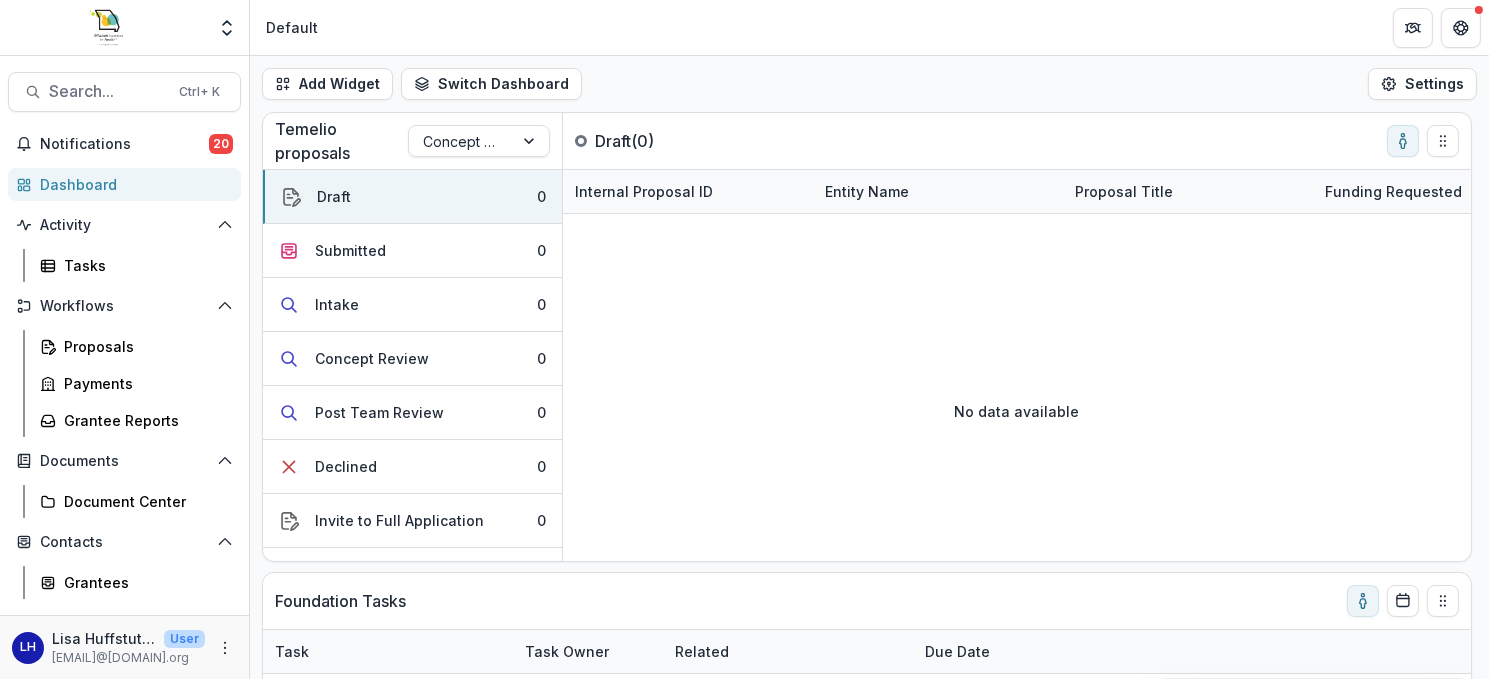 click on "Settings" at bounding box center [1422, 84] 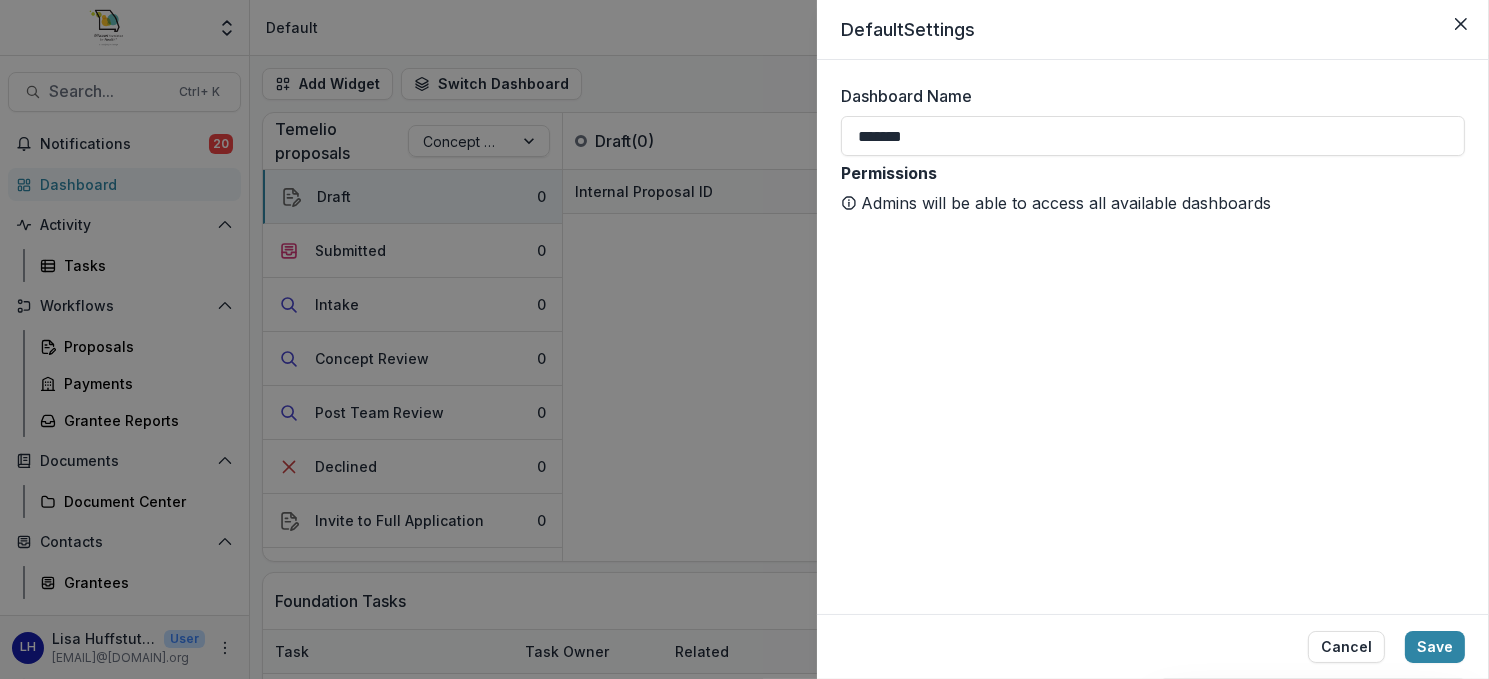 click on "Cancel" at bounding box center [1346, 647] 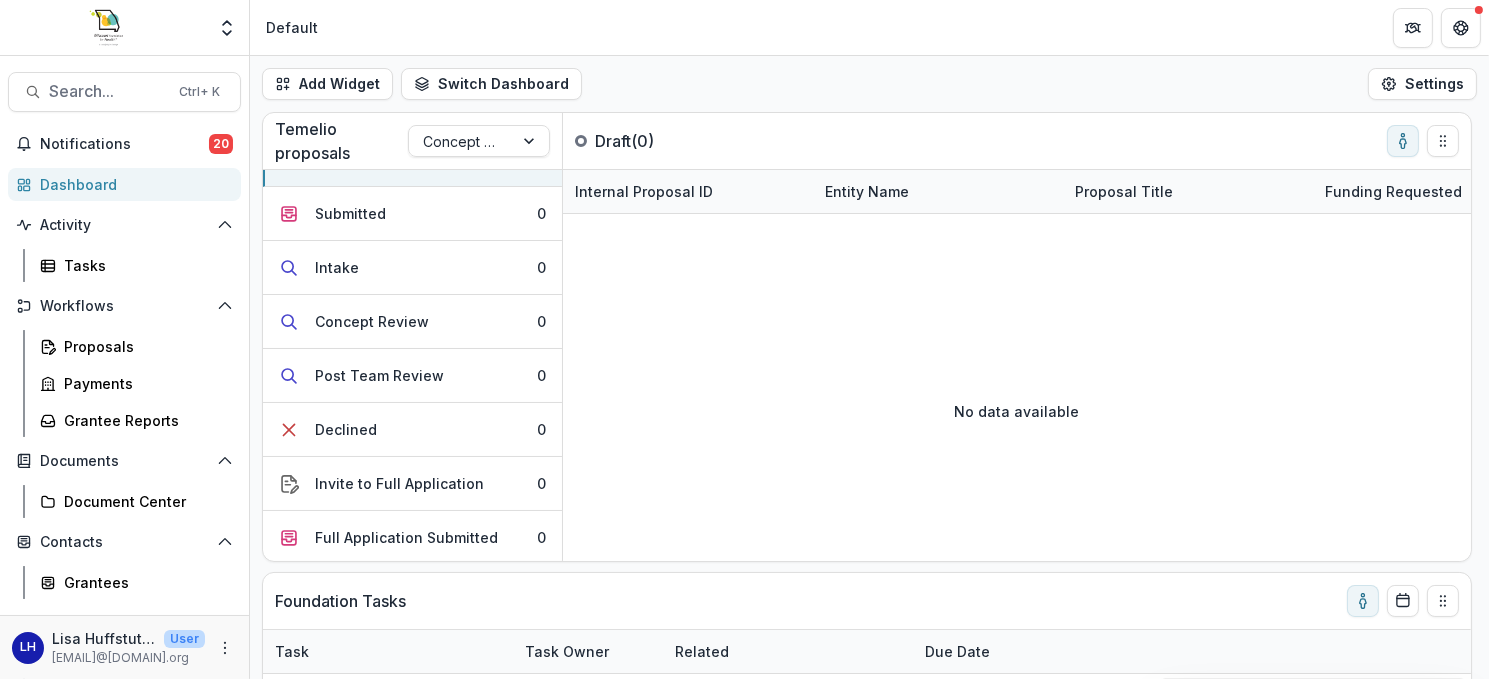 scroll, scrollTop: 0, scrollLeft: 0, axis: both 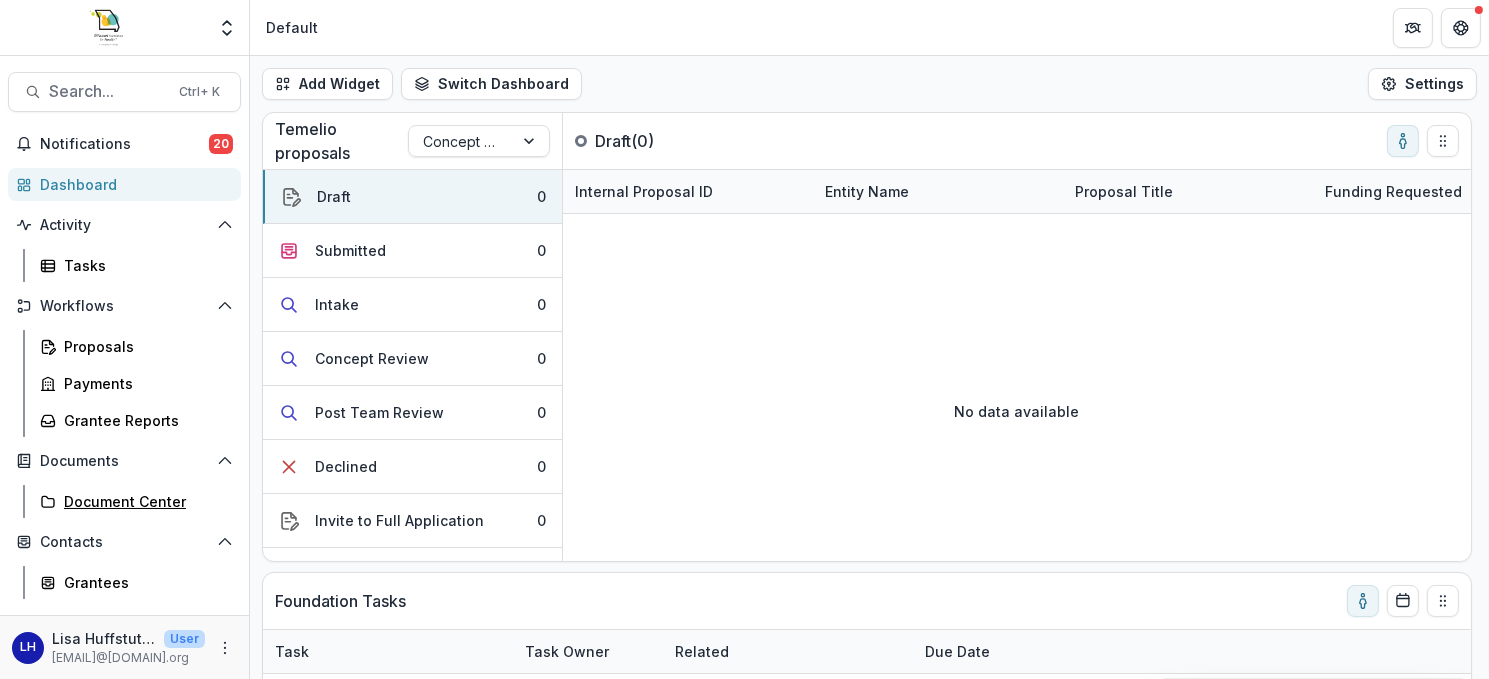 click on "Document Center" at bounding box center [144, 501] 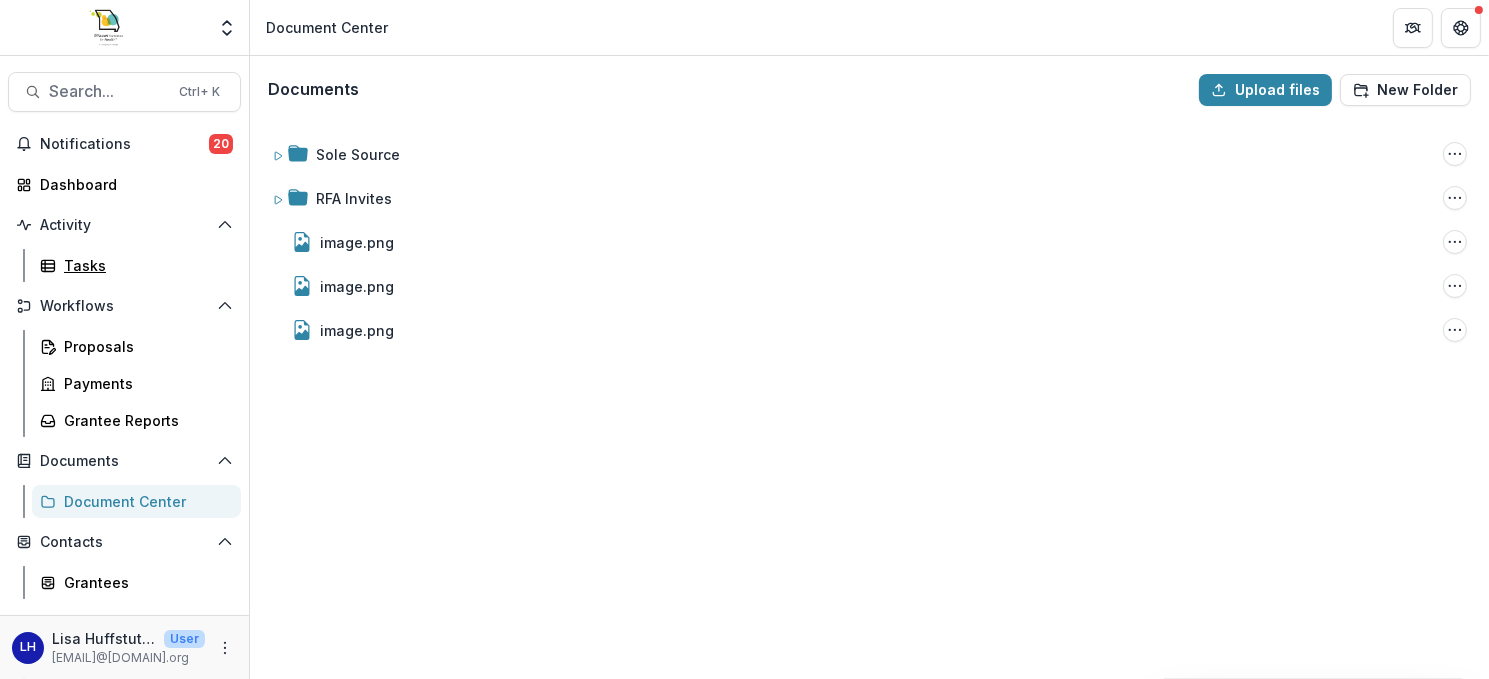 click on "Tasks" at bounding box center [144, 265] 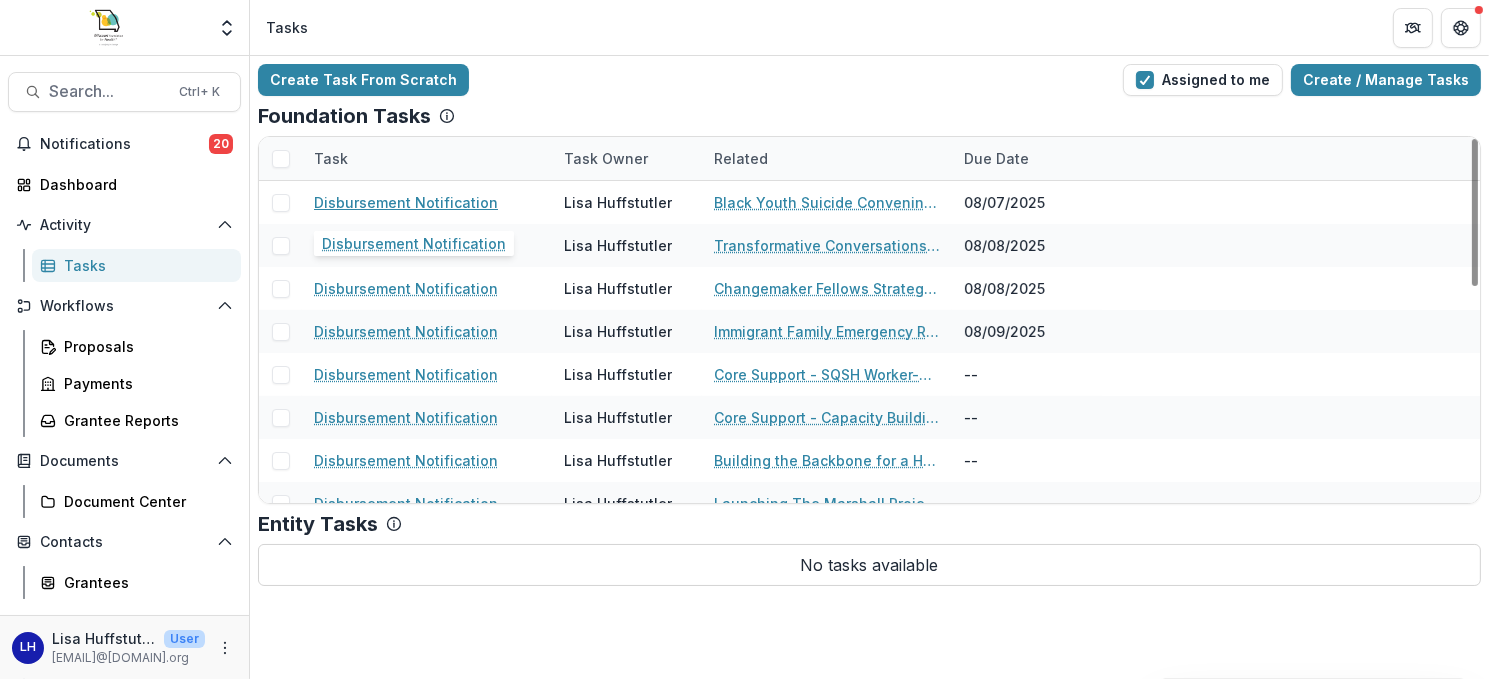 click on "Disbursement Notification" at bounding box center (406, 202) 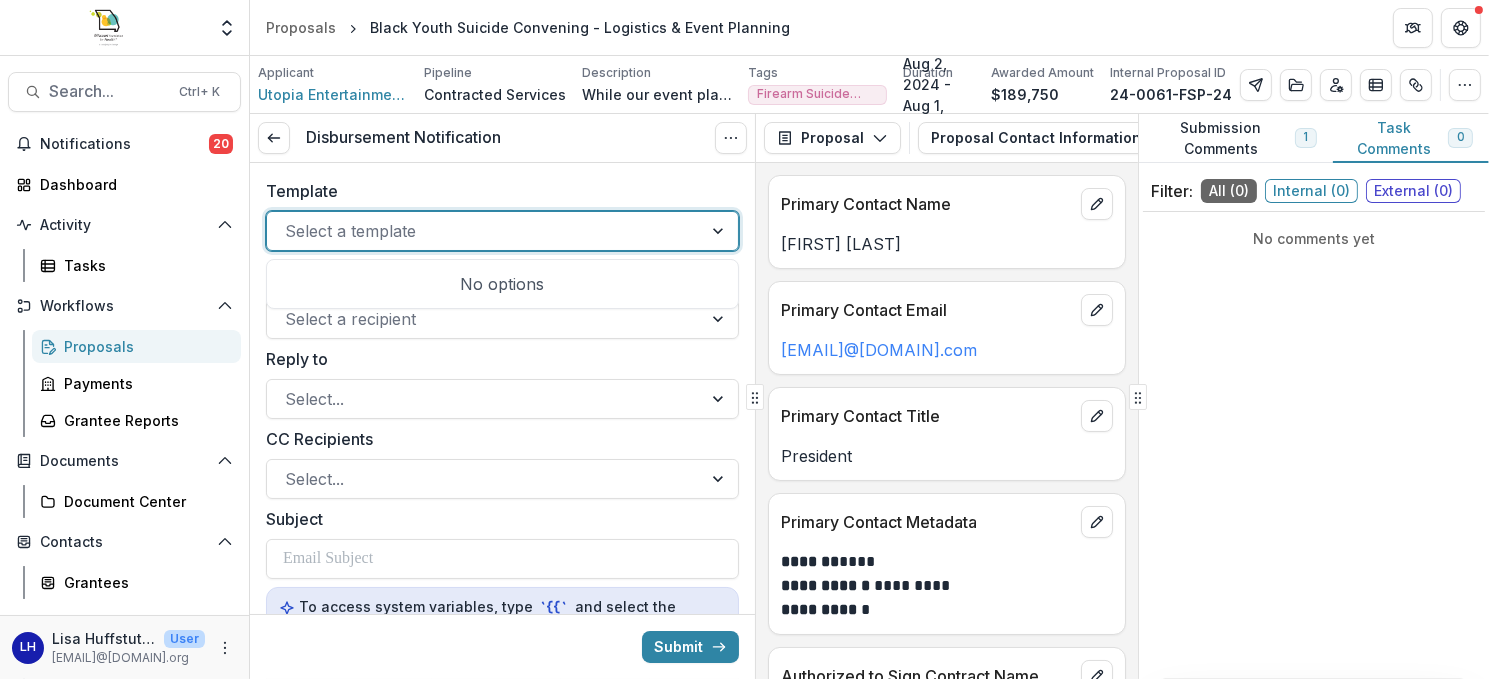 click at bounding box center [484, 231] 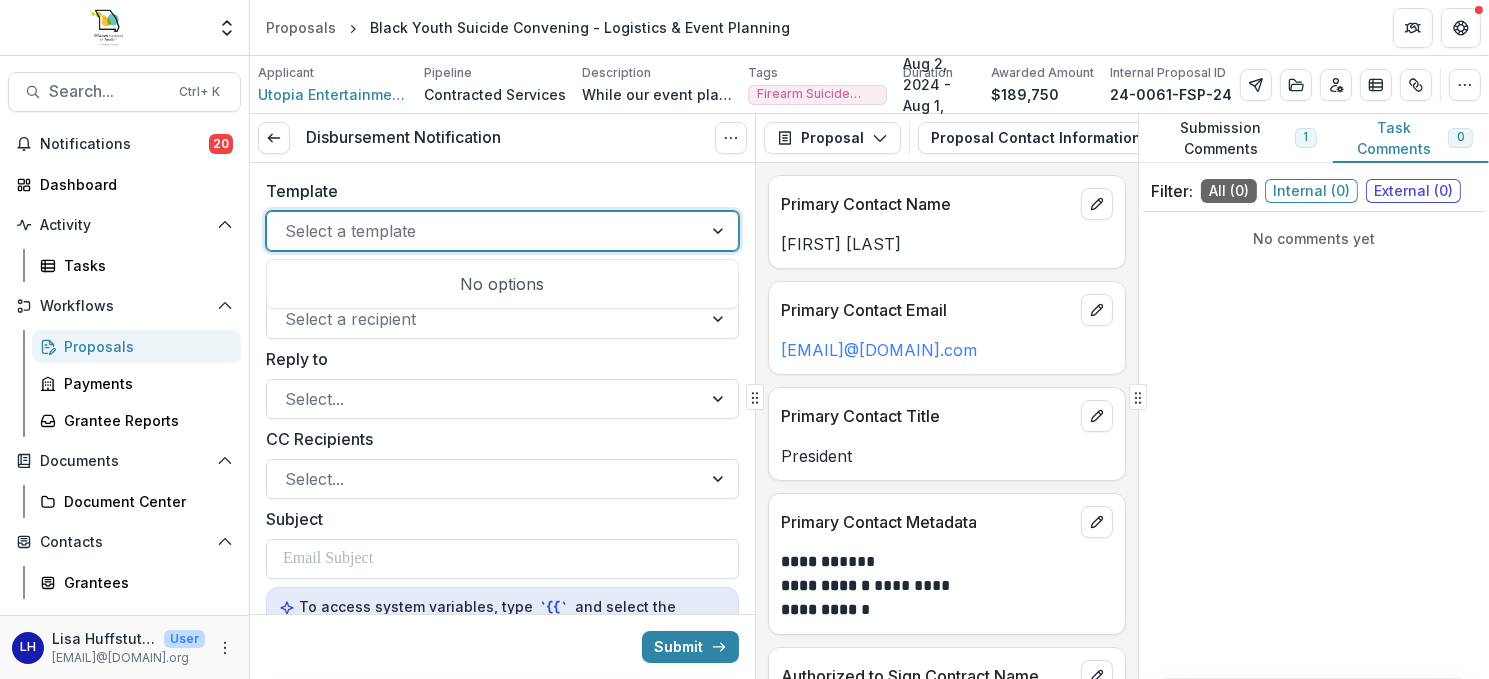 click at bounding box center (720, 231) 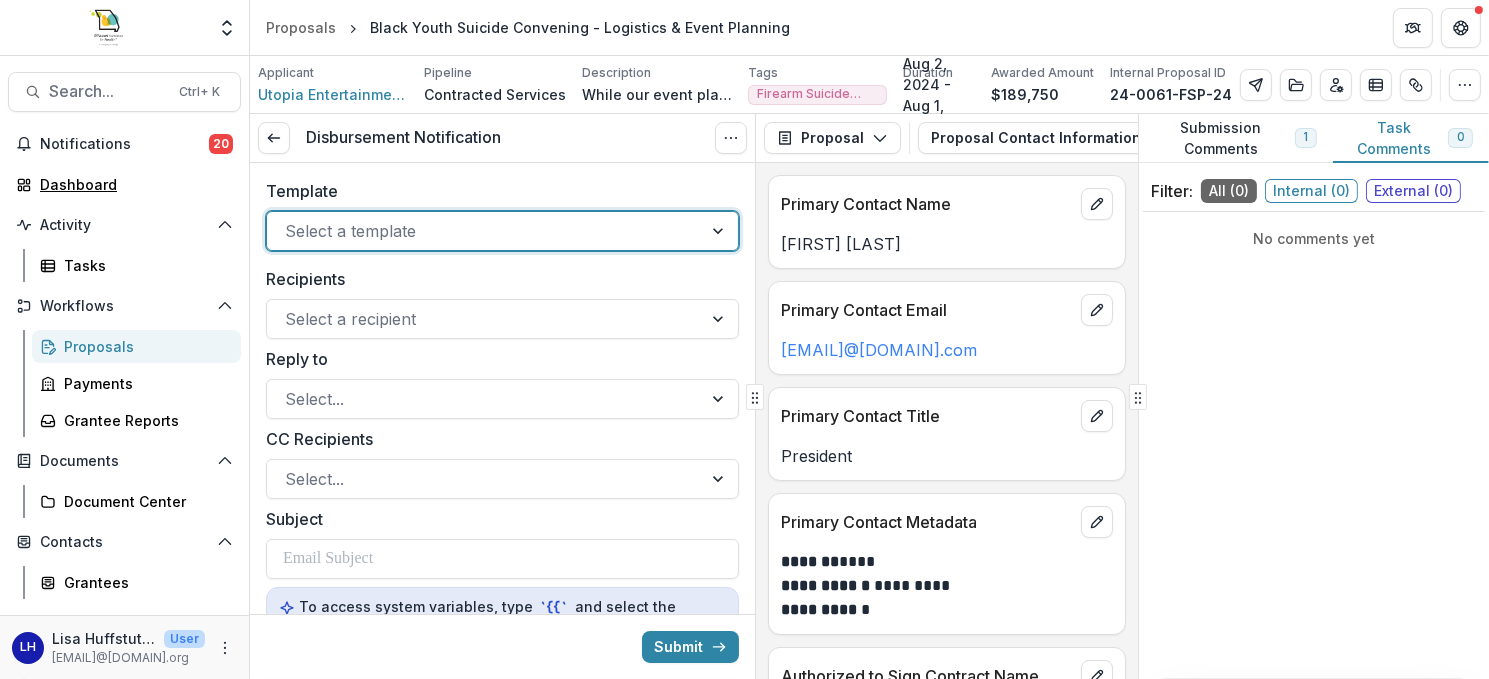 click on "Dashboard" at bounding box center [132, 184] 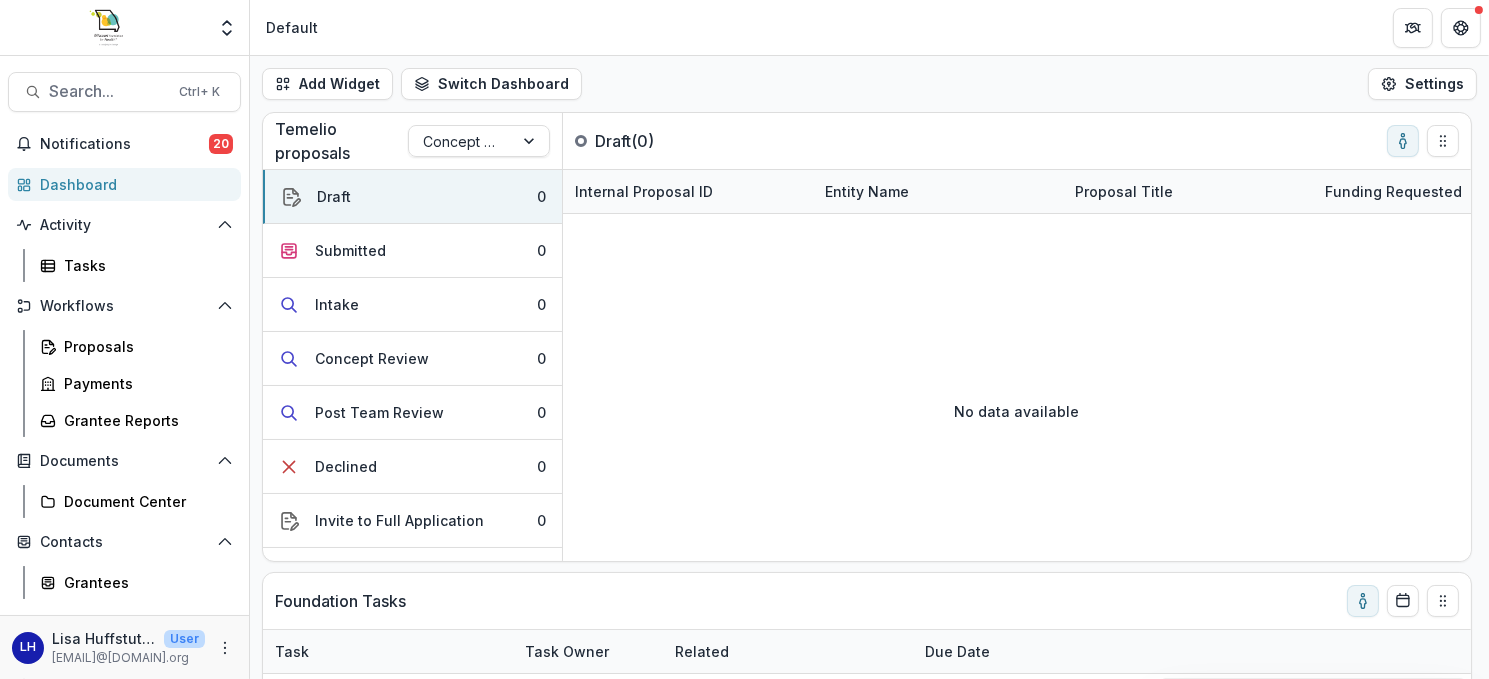 click on "Search..." at bounding box center (108, 91) 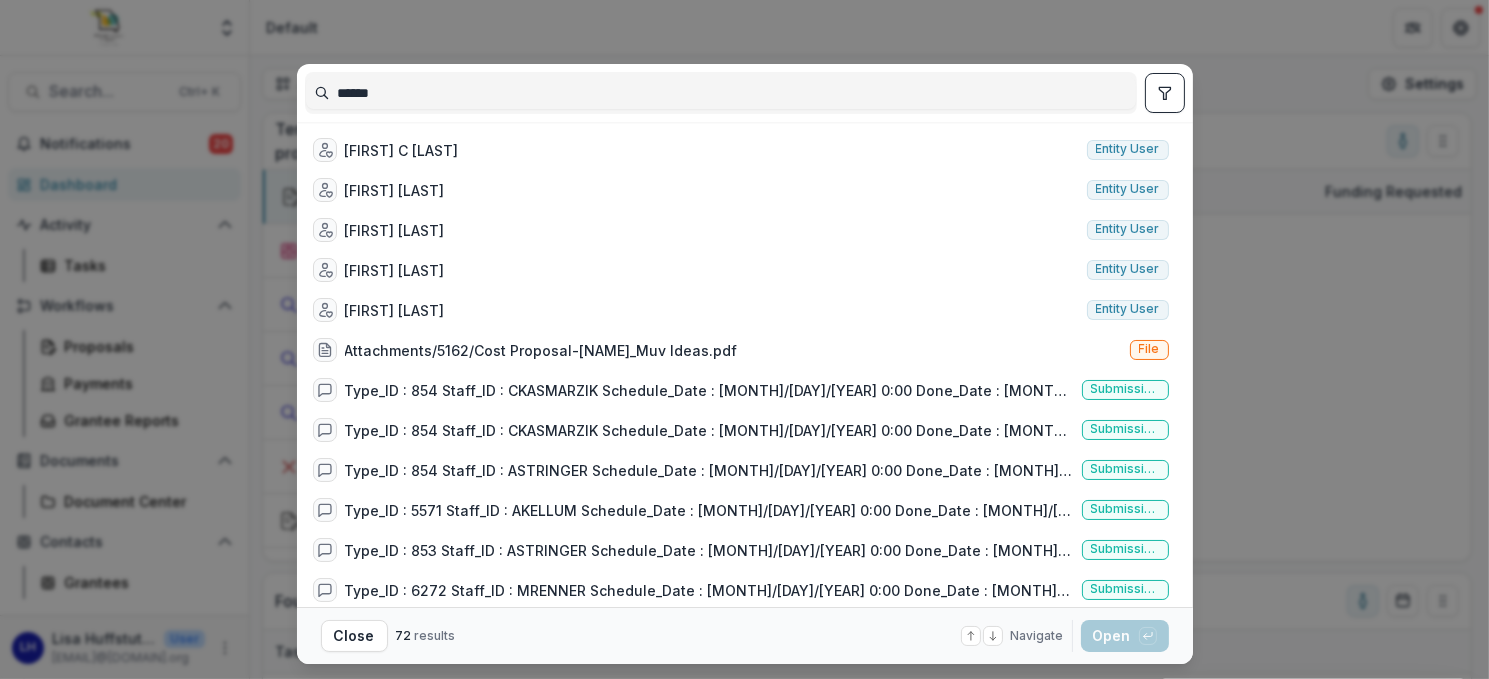 type on "******" 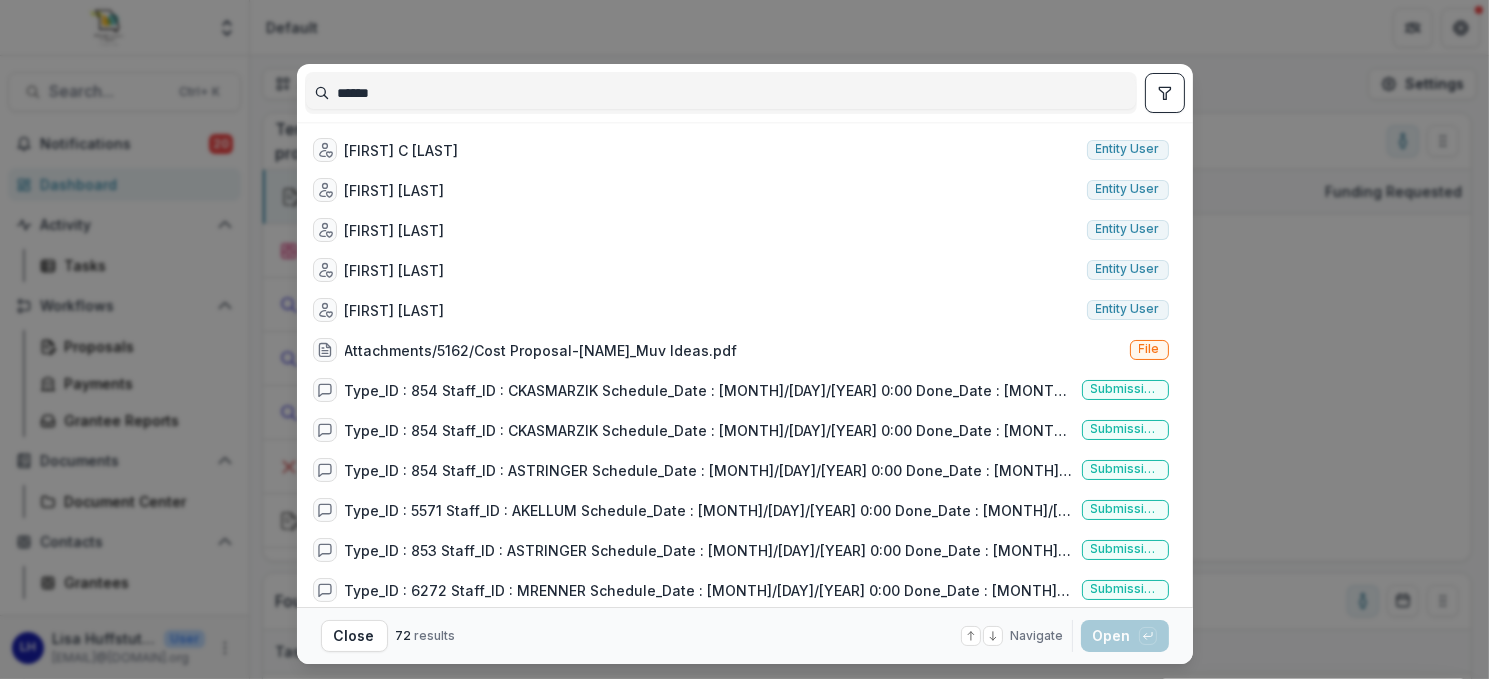 click on "Close" at bounding box center [354, 636] 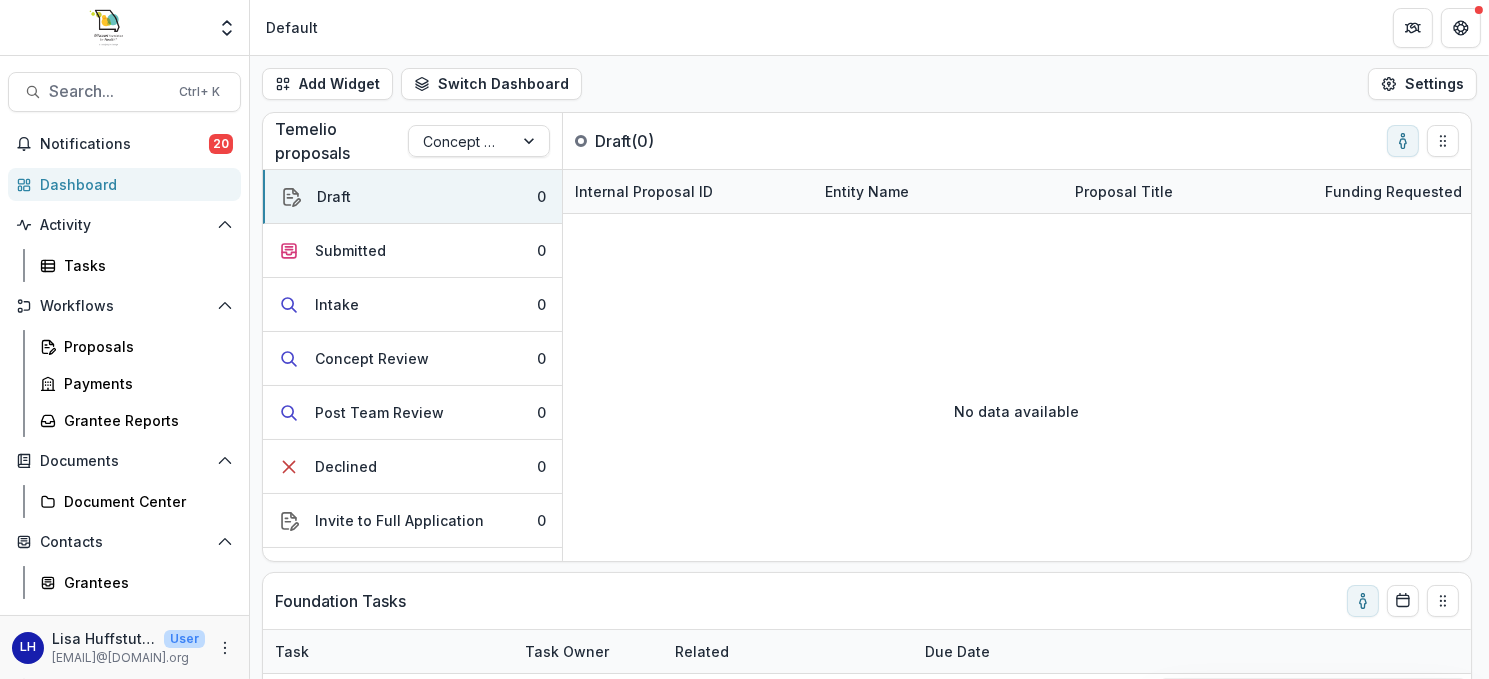 click at bounding box center [531, 141] 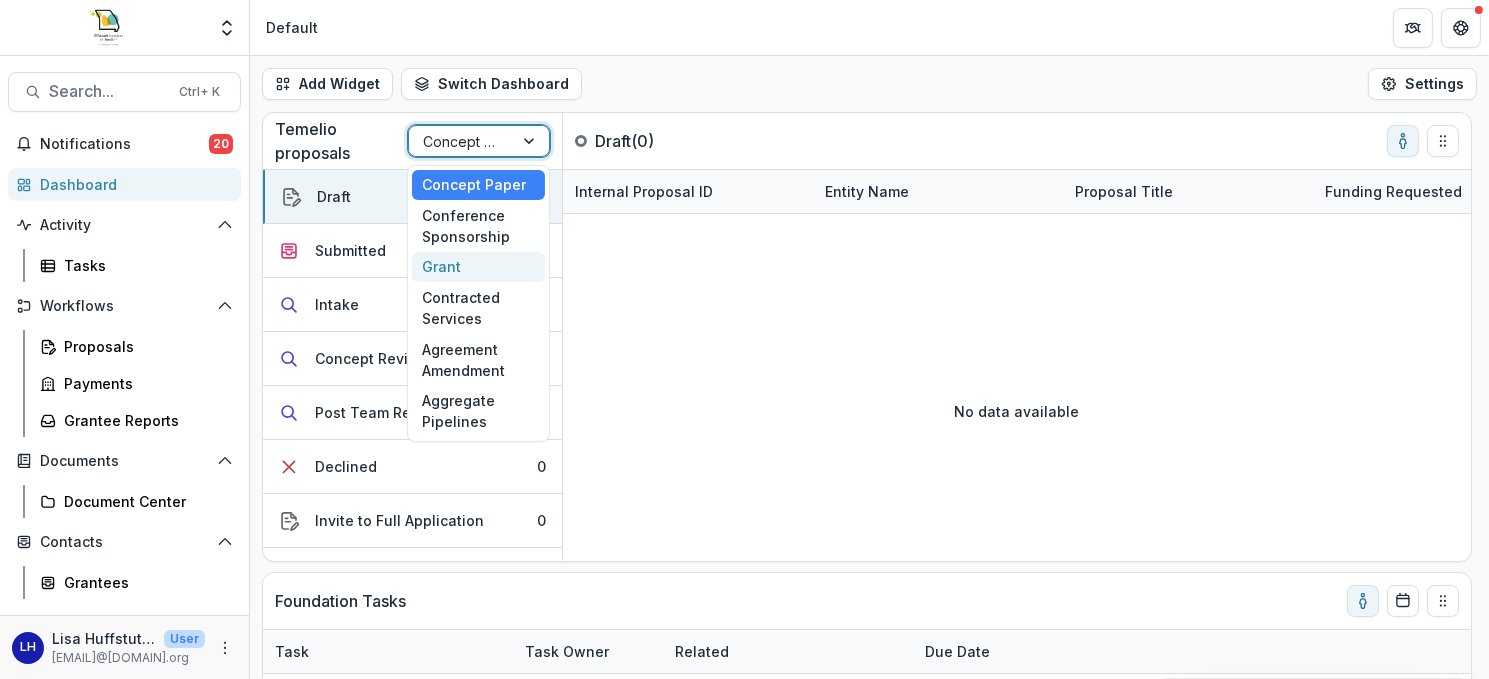 click on "Grant" at bounding box center [478, 267] 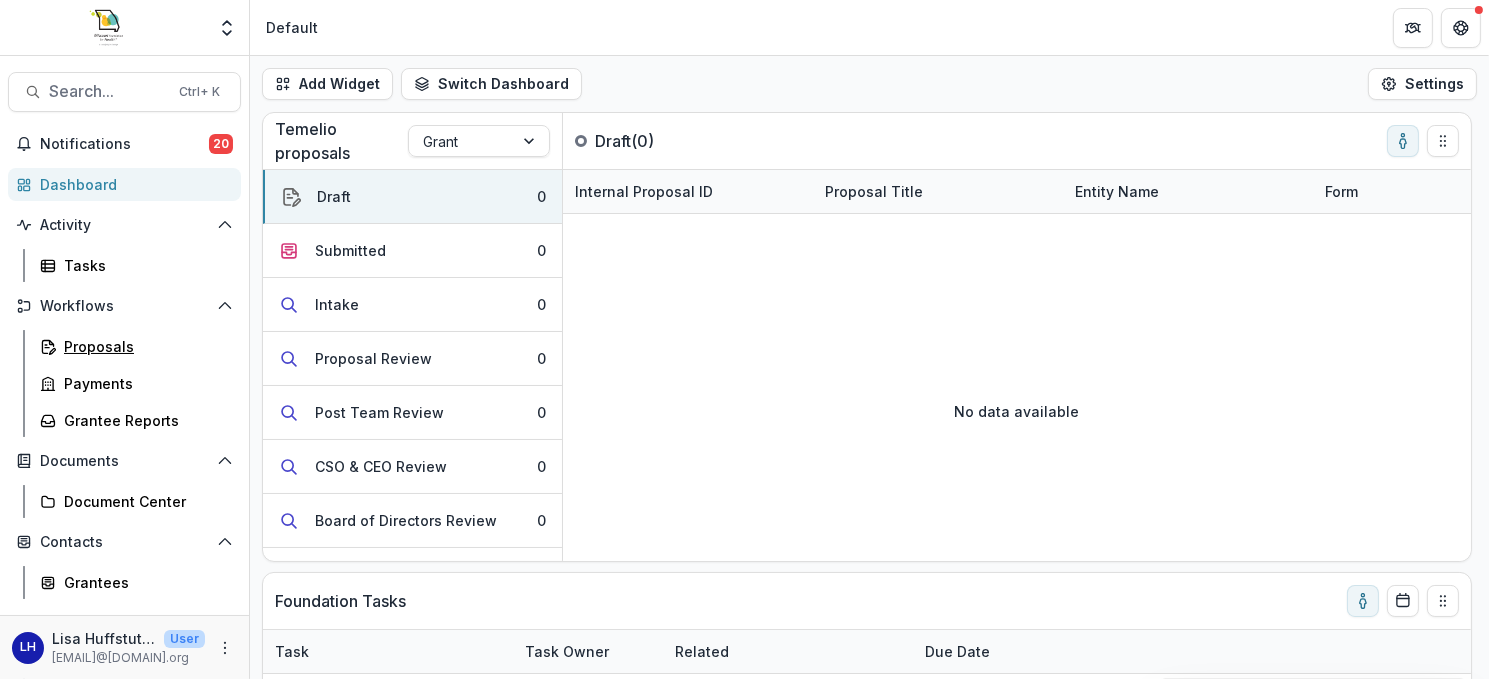 click on "Proposals" at bounding box center [144, 346] 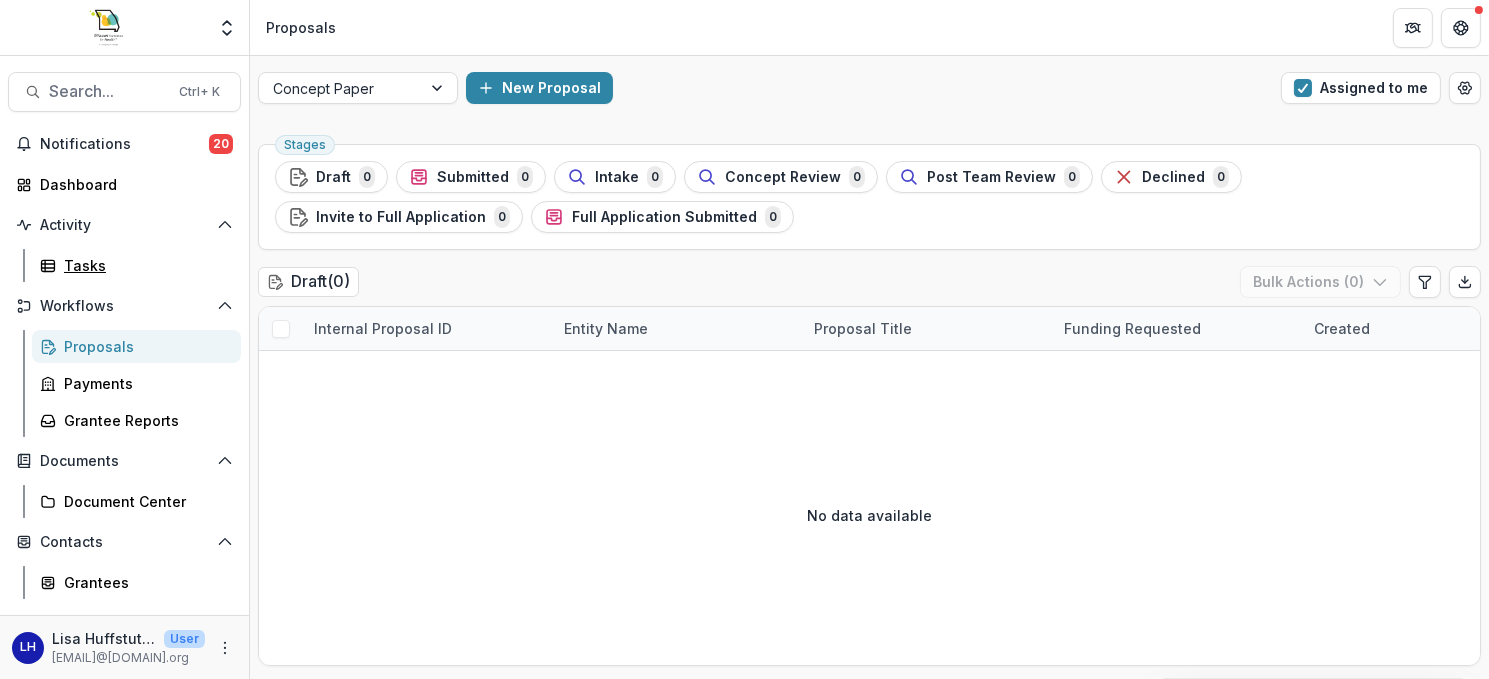 click on "Tasks" at bounding box center (144, 265) 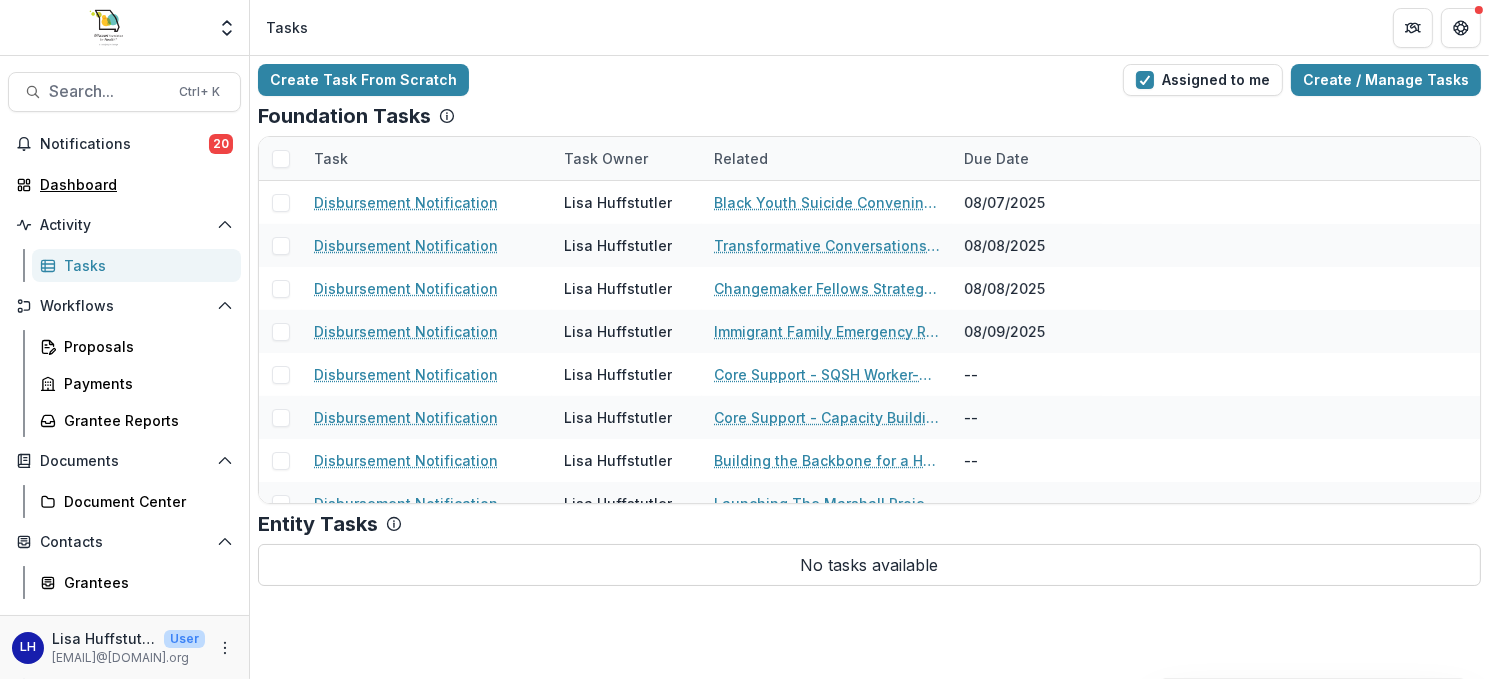 click on "Dashboard" at bounding box center (132, 184) 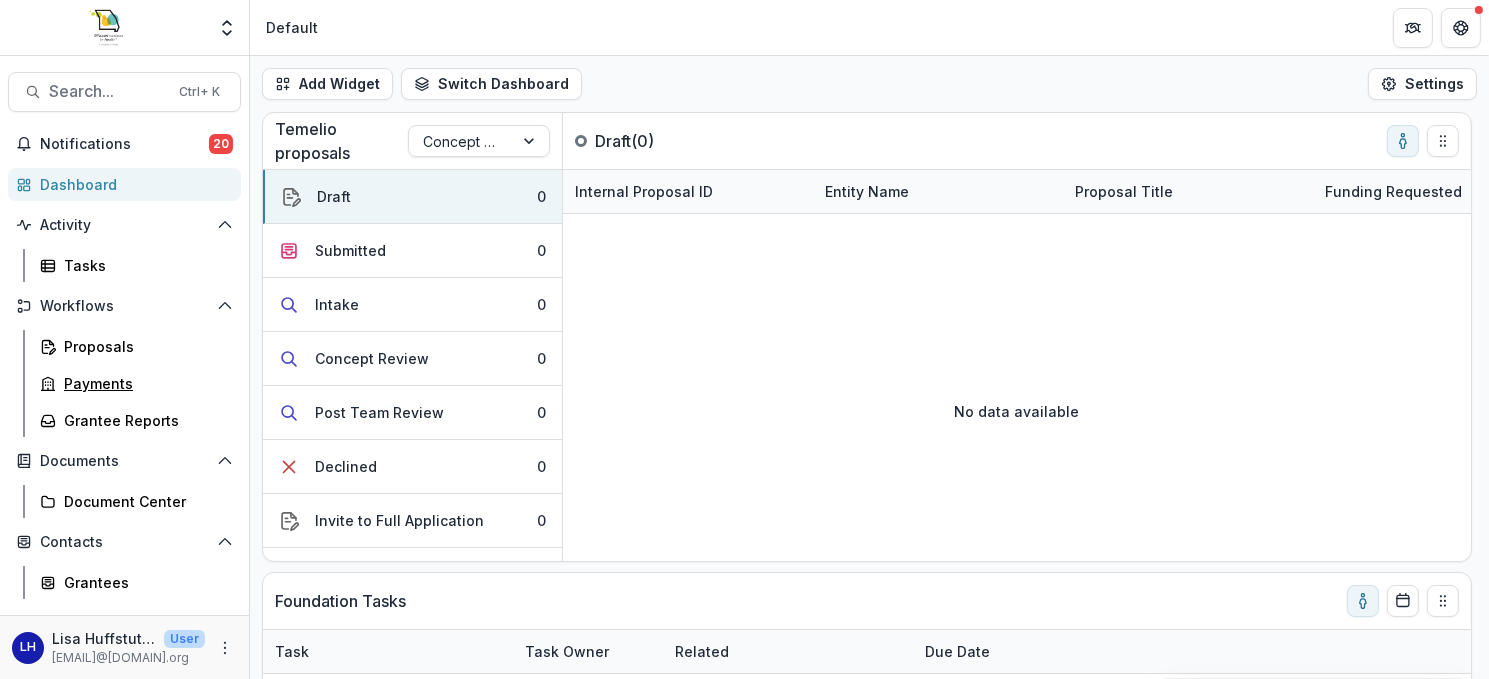 click on "Payments" at bounding box center [144, 383] 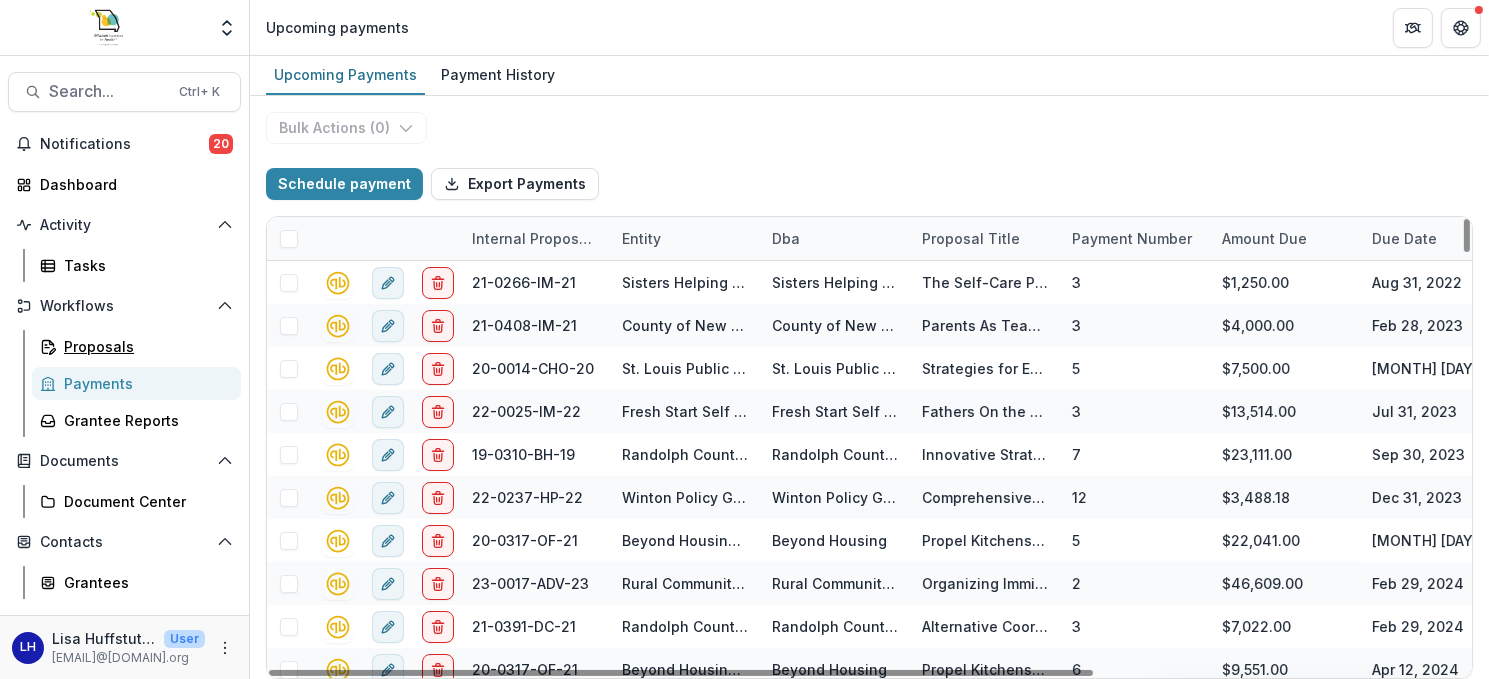 click on "Proposals" at bounding box center [144, 346] 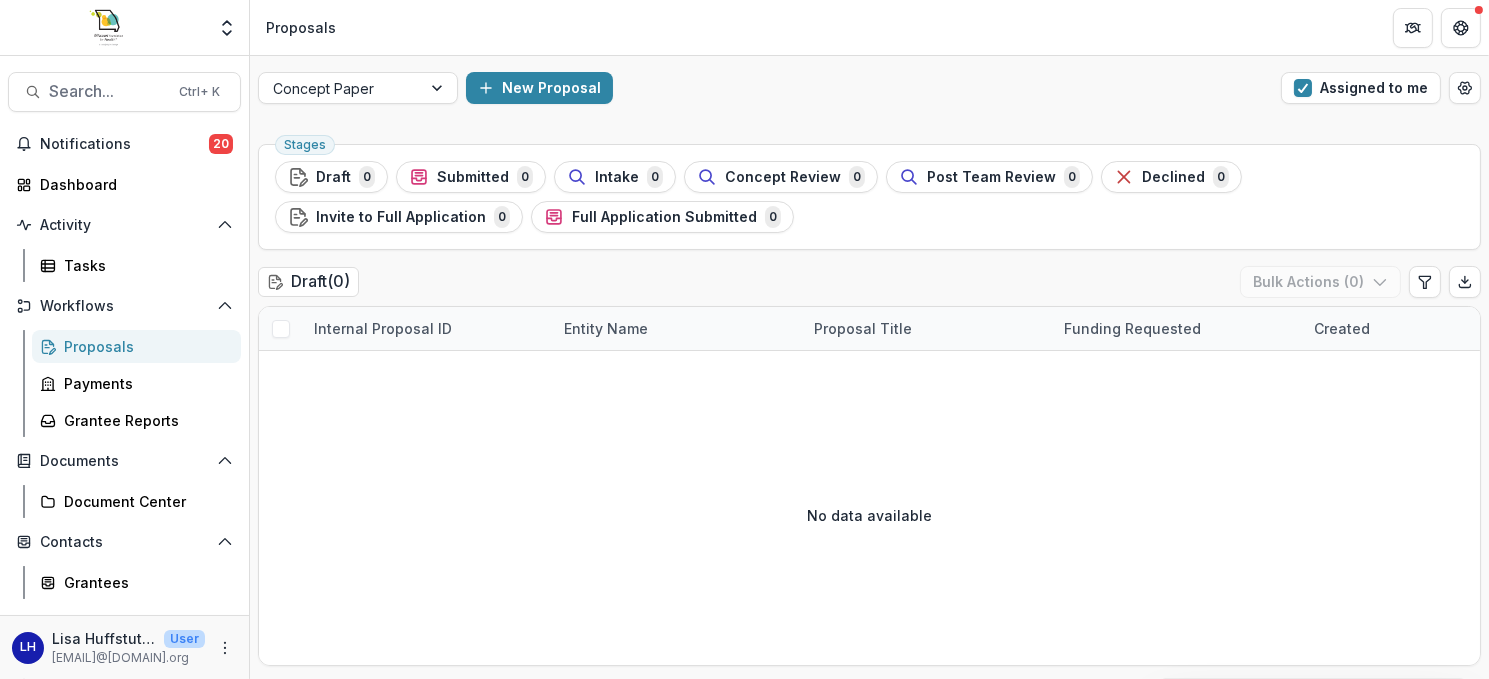 click at bounding box center (439, 88) 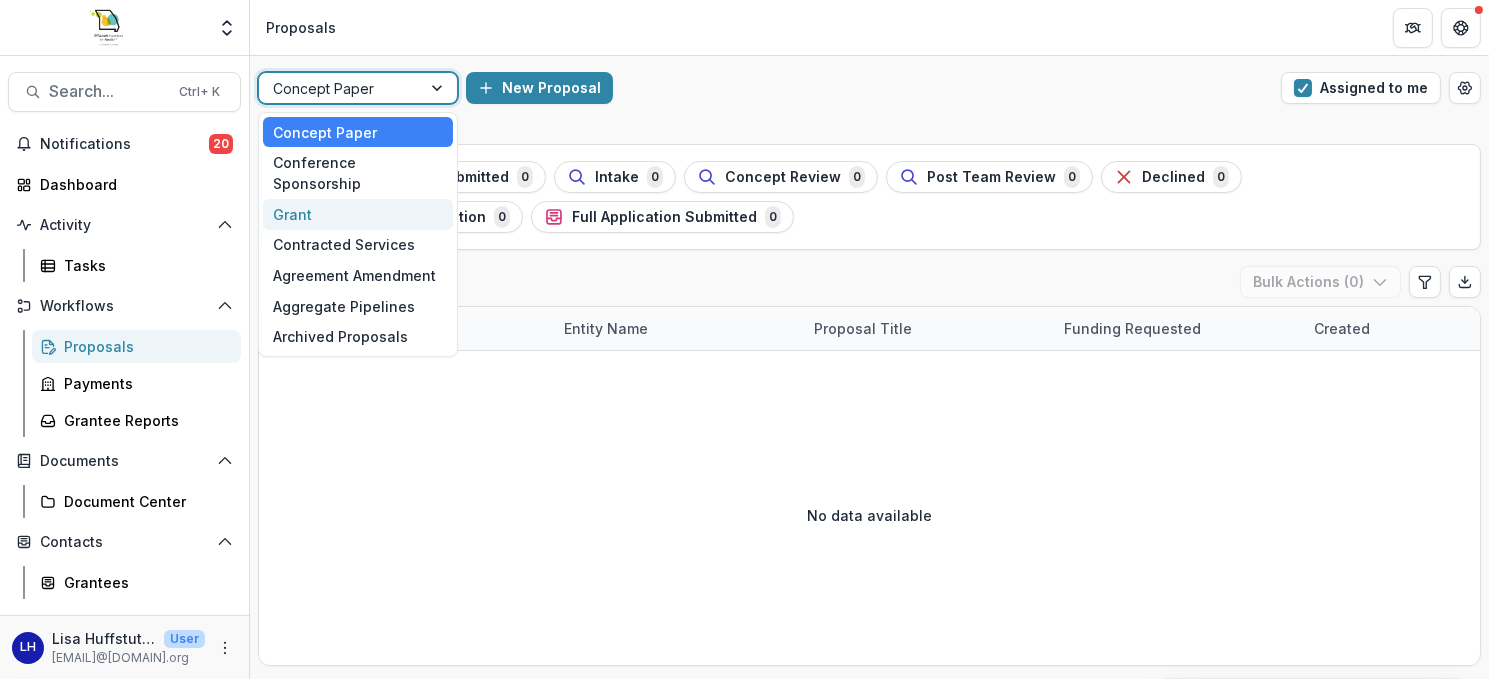 click on "Grant" at bounding box center (358, 214) 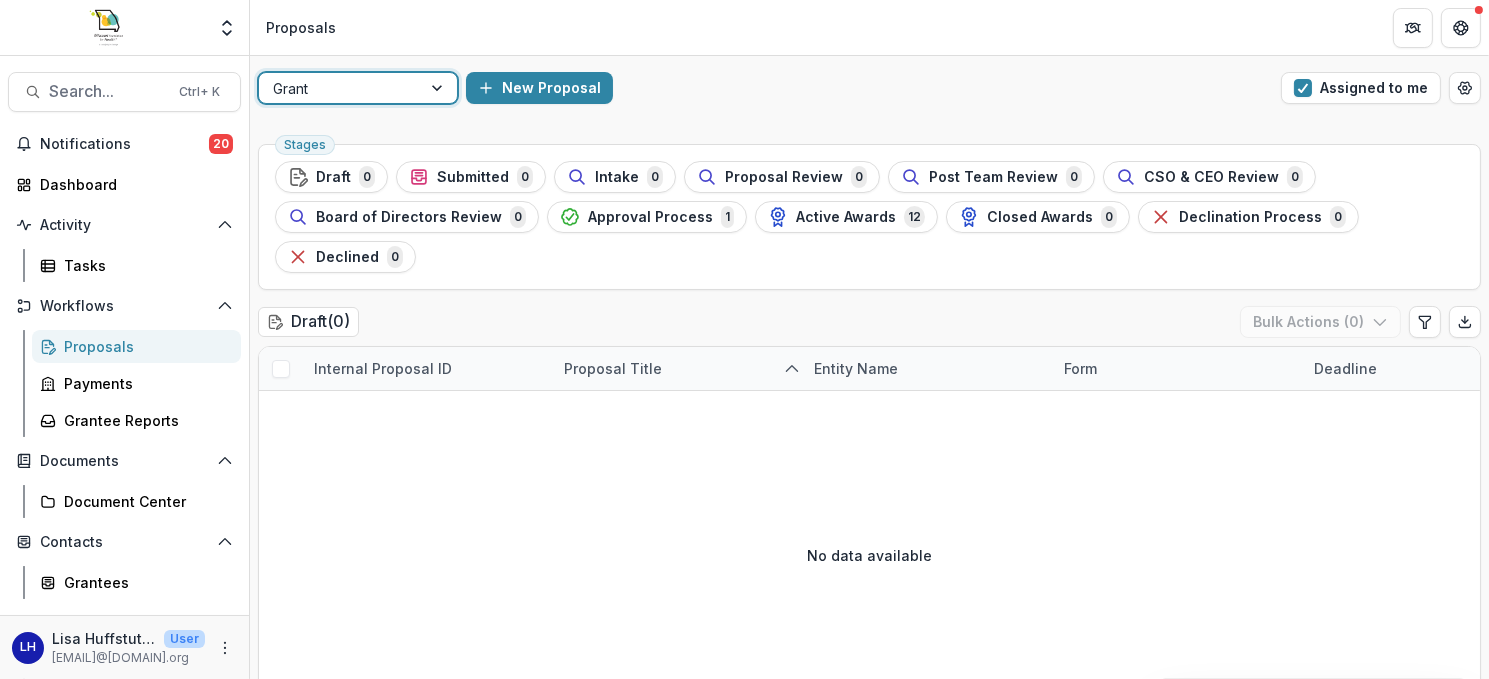 click at bounding box center (439, 88) 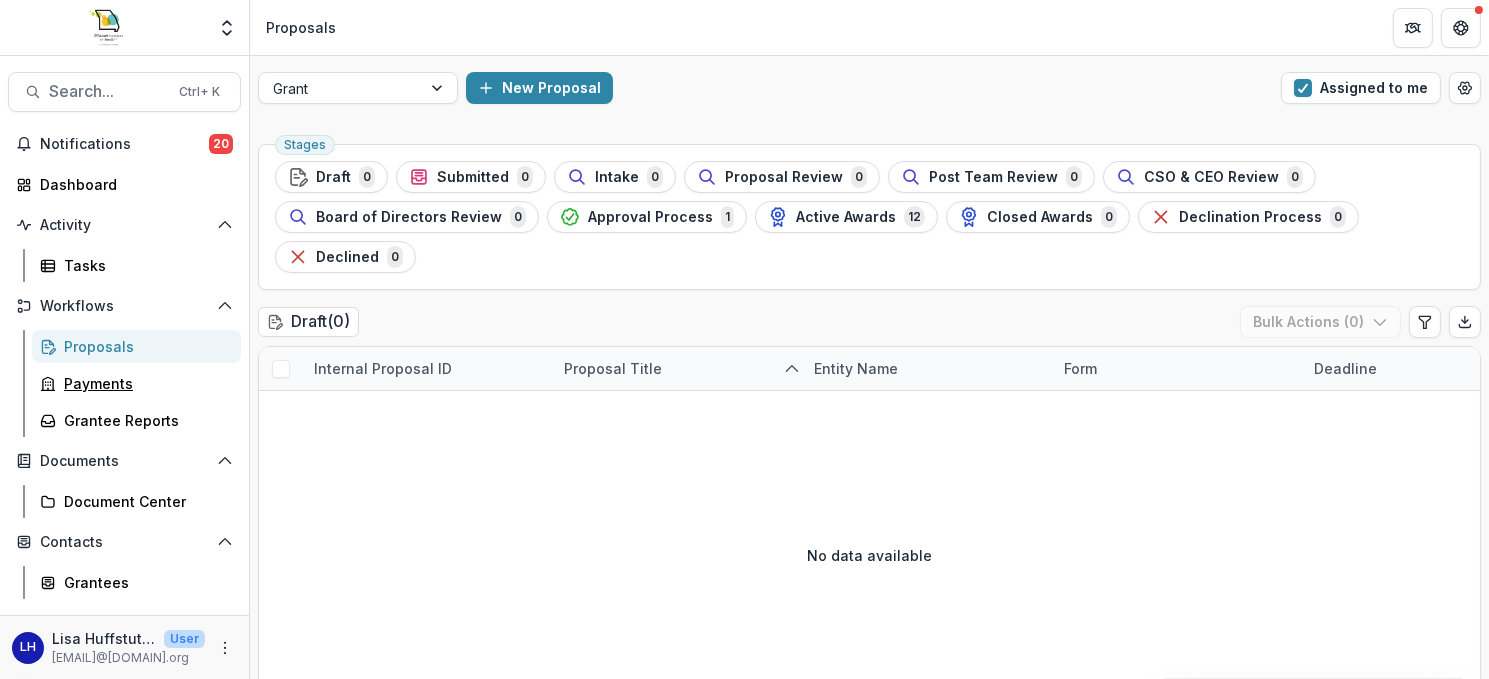 click on "Payments" at bounding box center [144, 383] 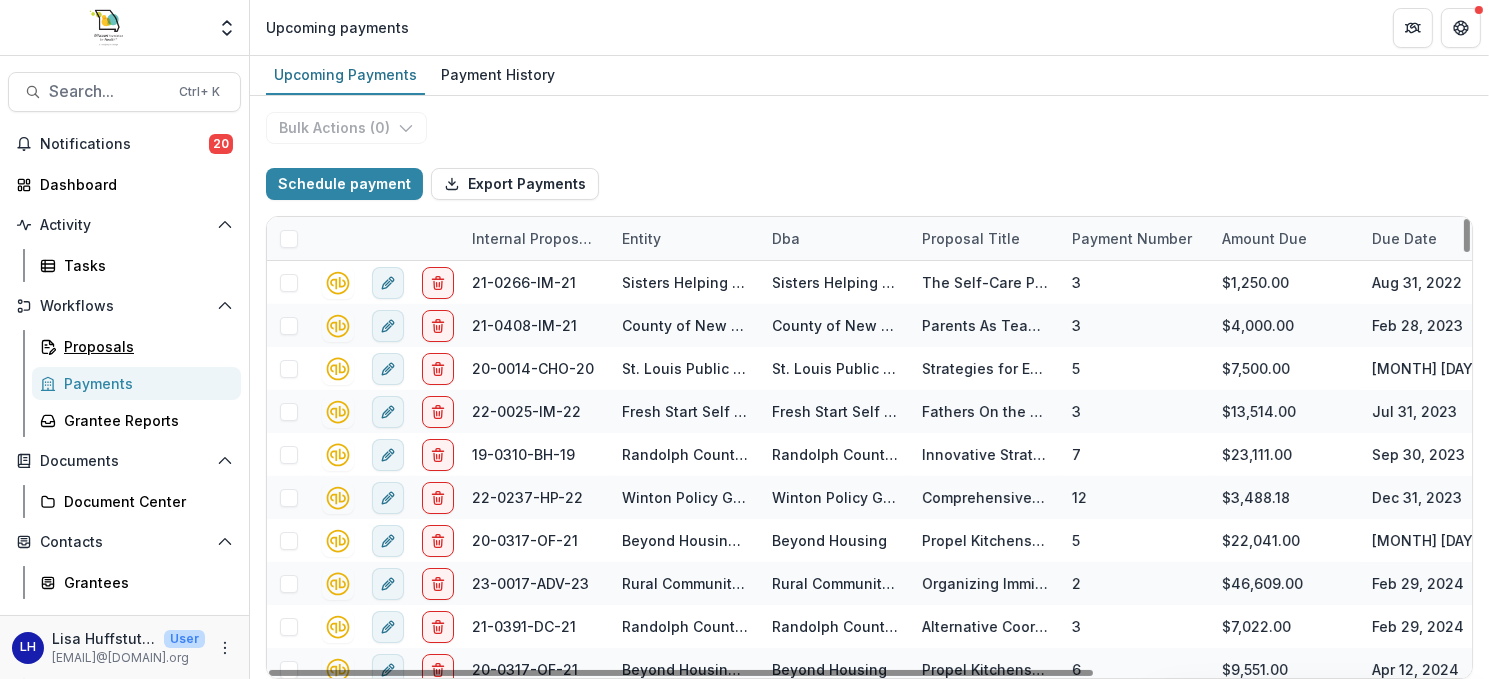 drag, startPoint x: 100, startPoint y: 343, endPoint x: 158, endPoint y: 327, distance: 60.166435 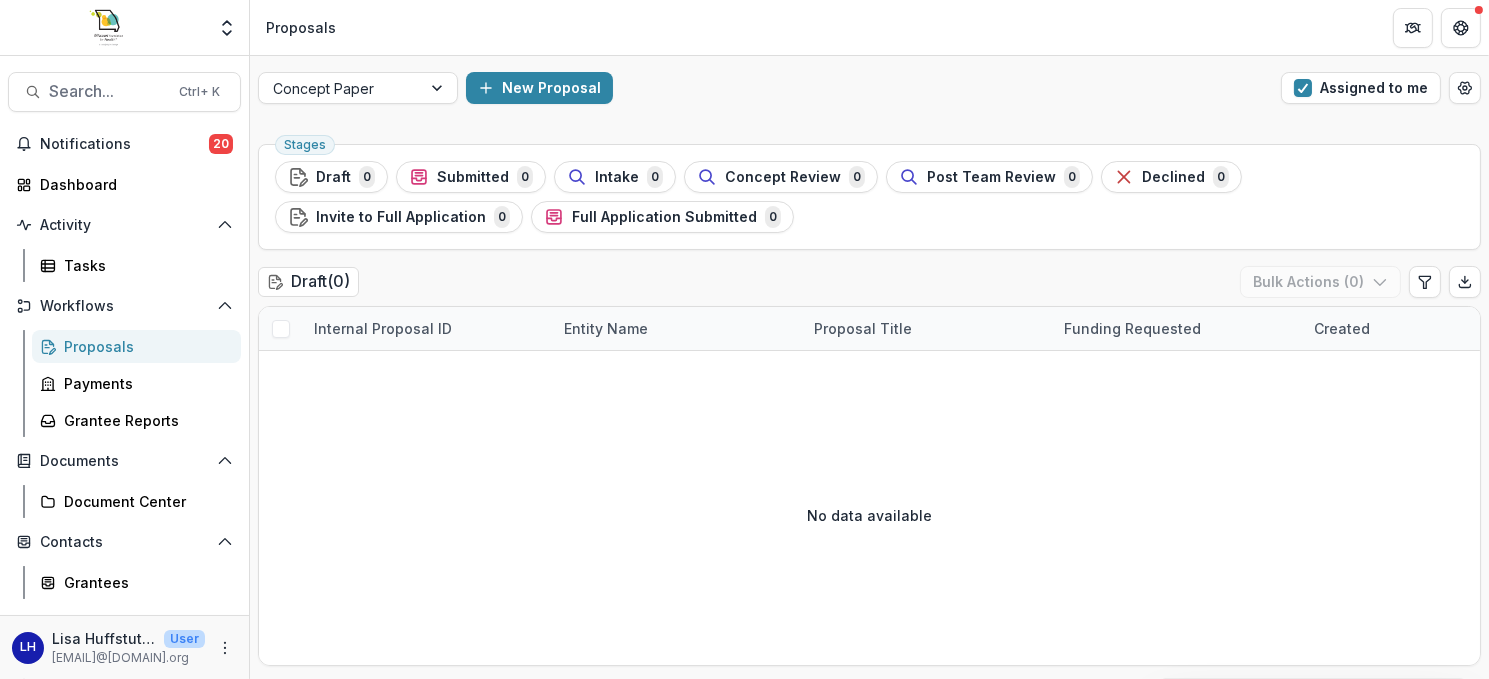 click at bounding box center (439, 88) 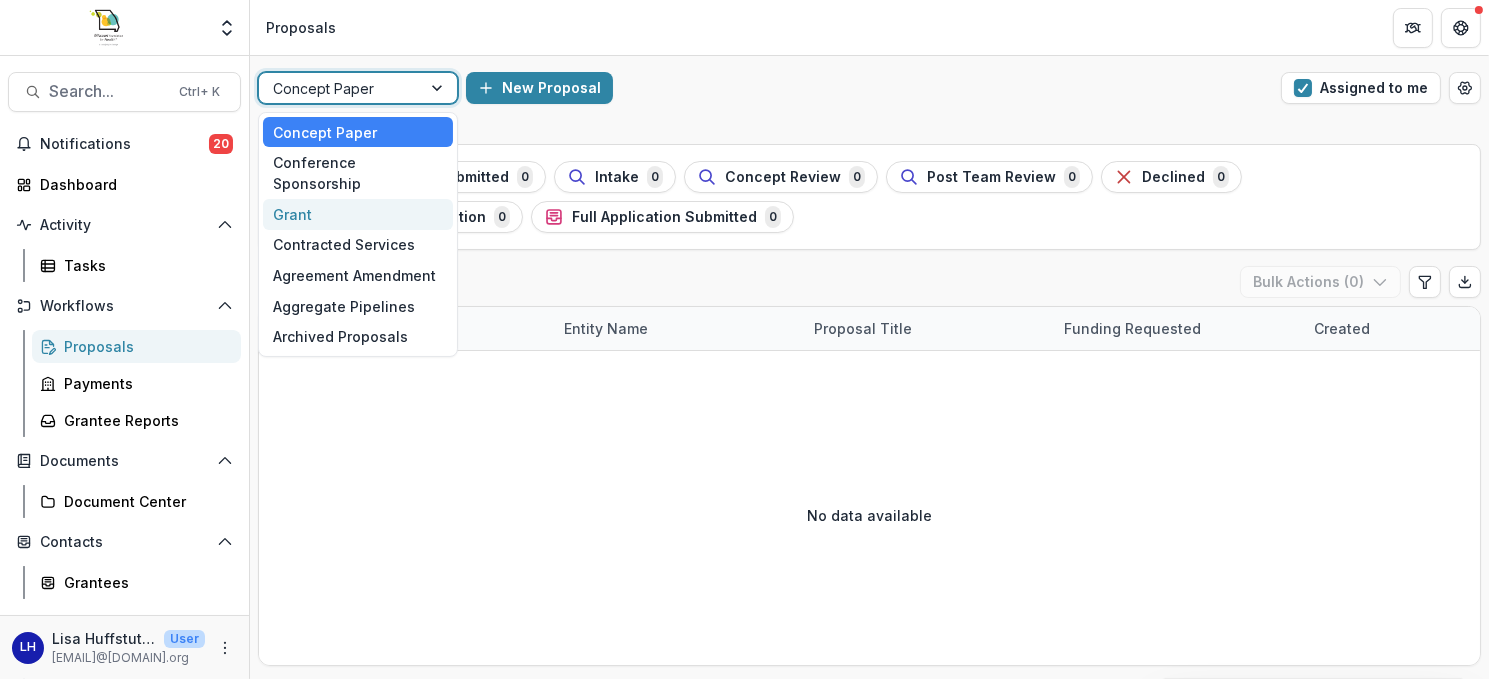 click on "Grant" at bounding box center [358, 214] 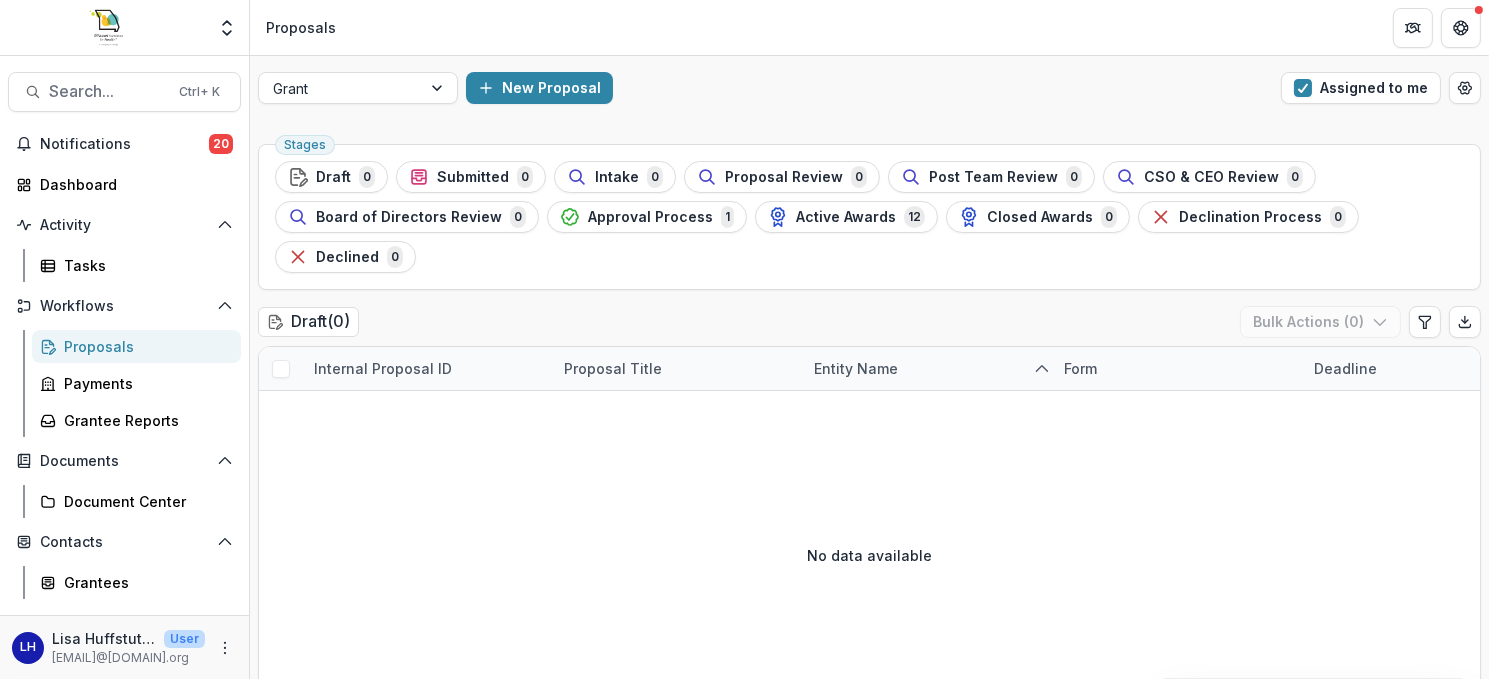click at bounding box center (1303, 88) 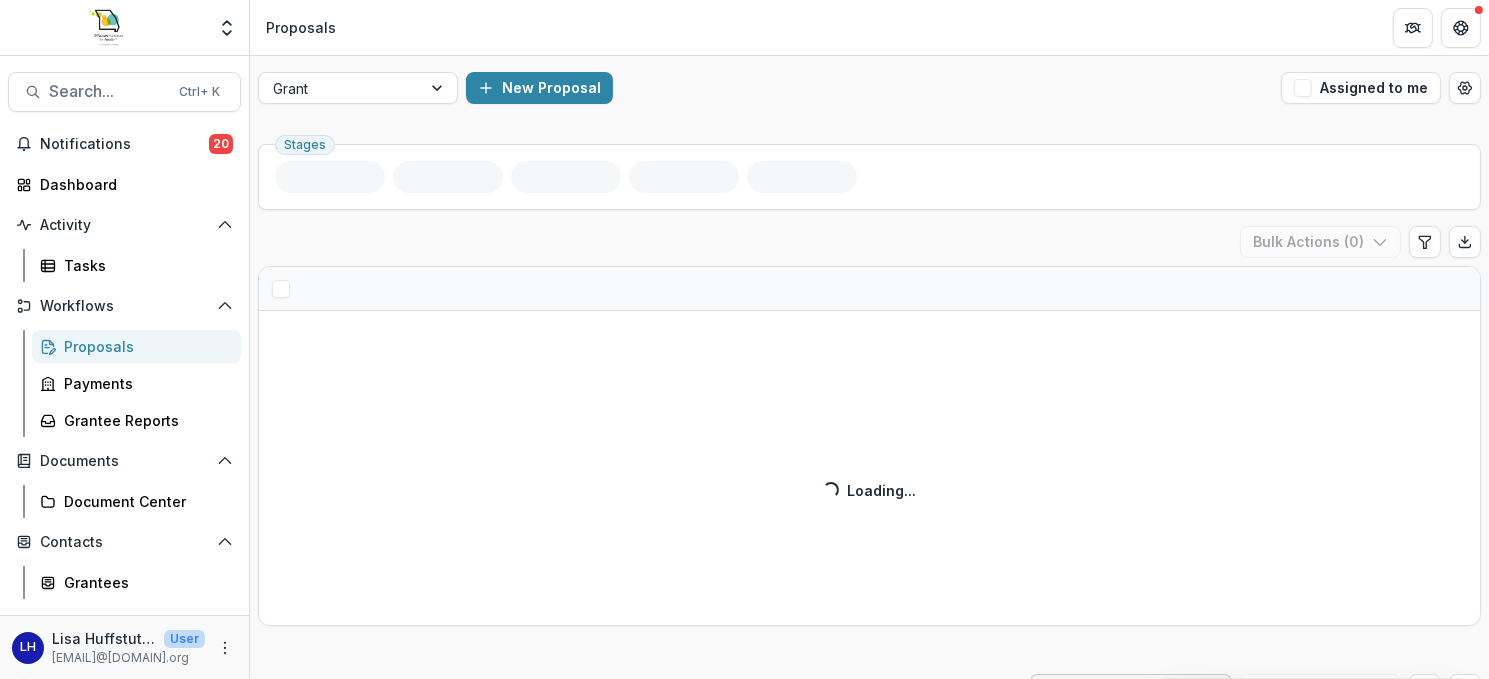 click at bounding box center (439, 88) 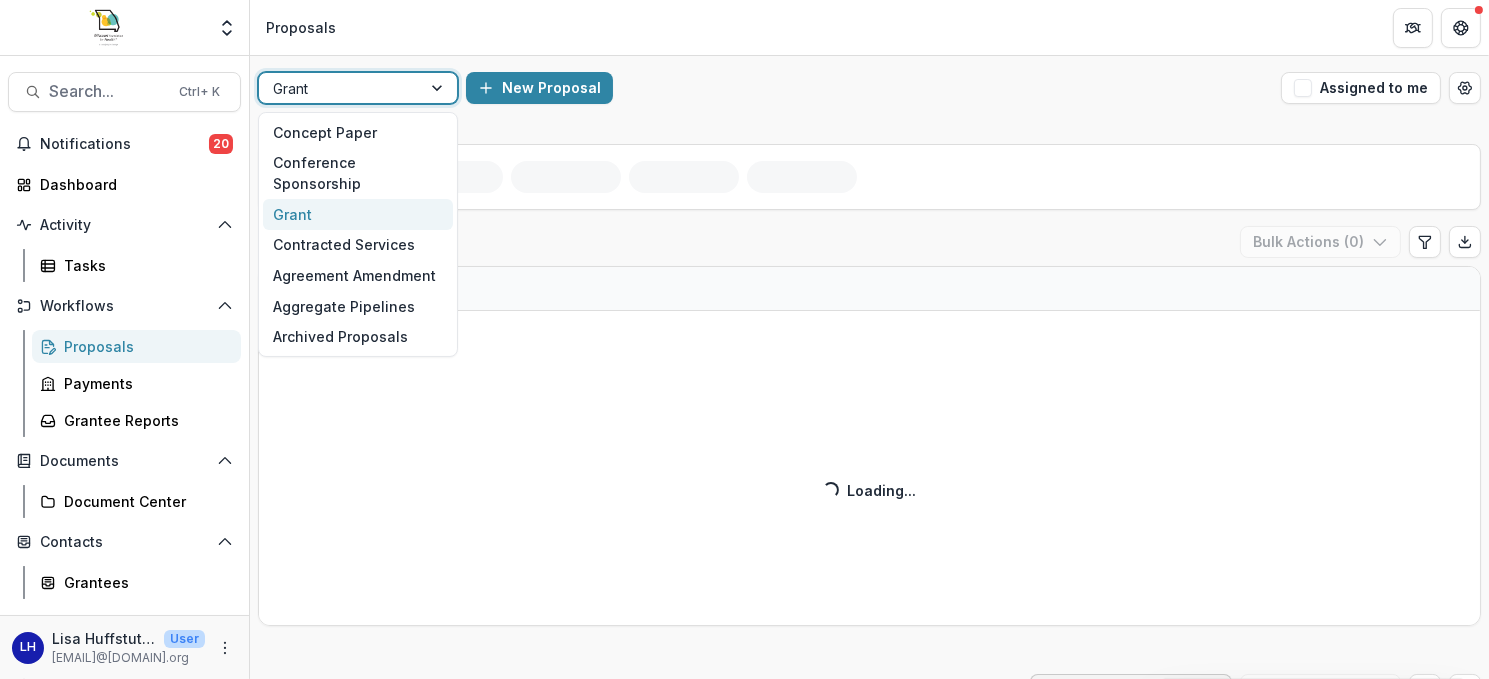 click at bounding box center [1303, 88] 